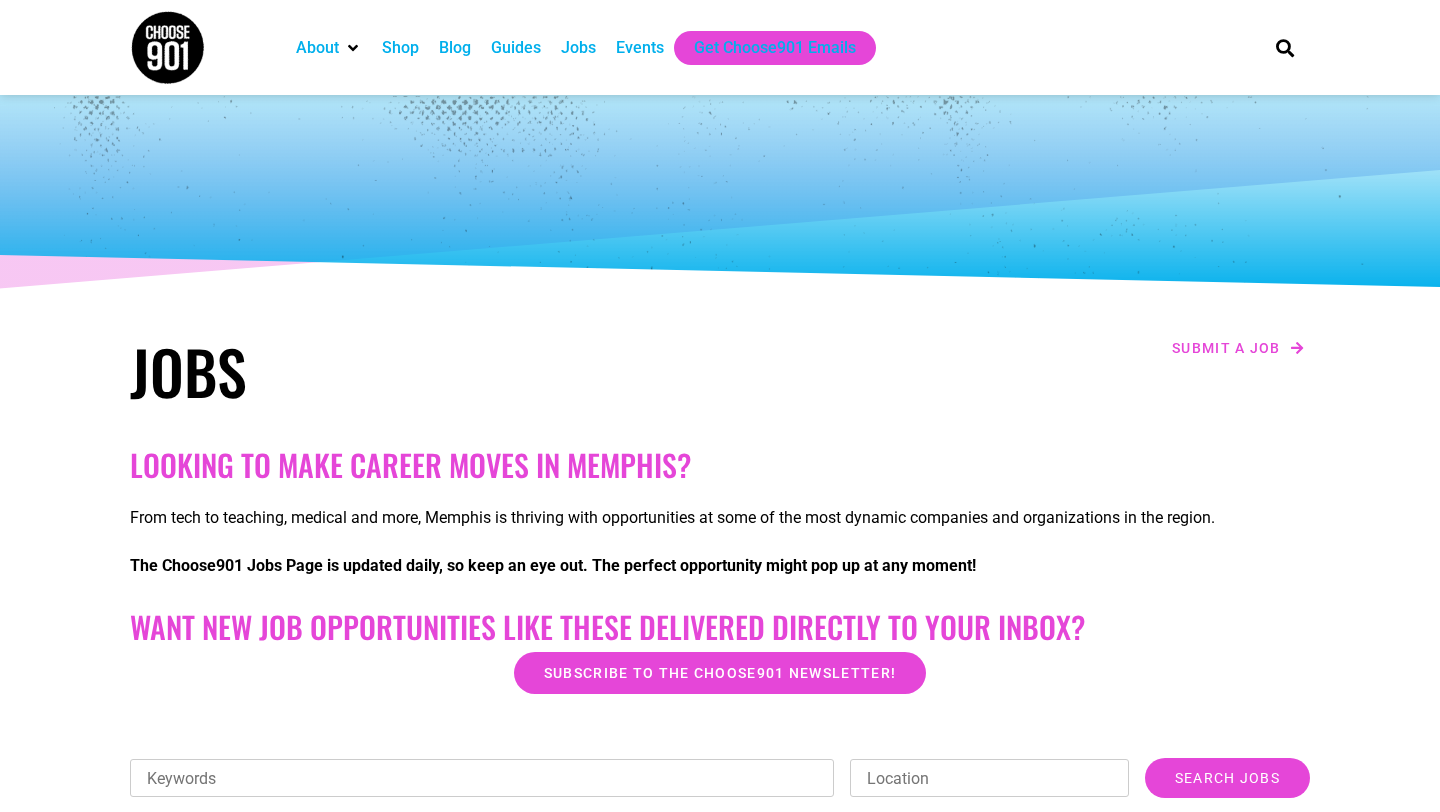scroll, scrollTop: 0, scrollLeft: 0, axis: both 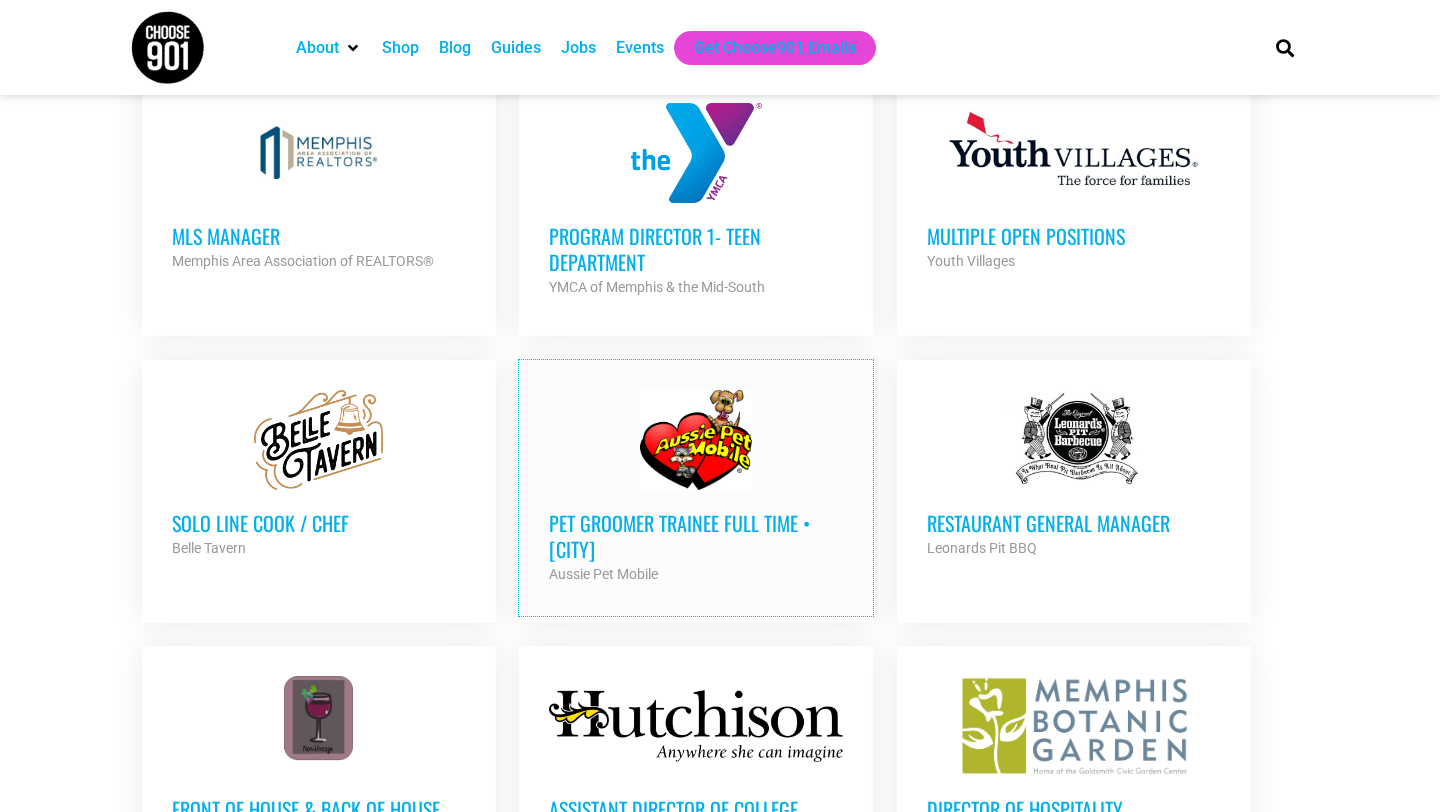 click on "[OCCUPATION] [EMPLOYMENT_TYPE] • [CITY]" at bounding box center (696, 536) 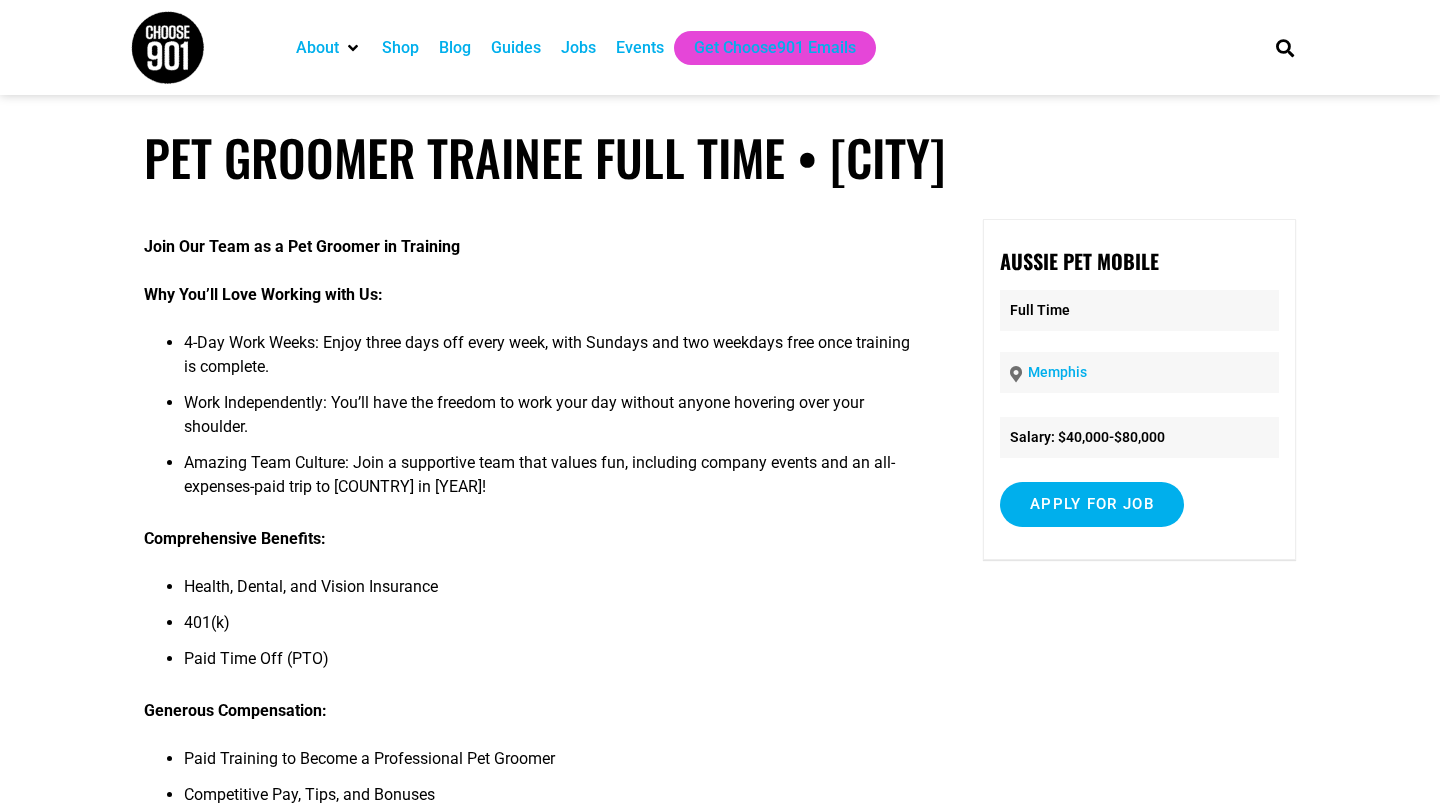scroll, scrollTop: 0, scrollLeft: 0, axis: both 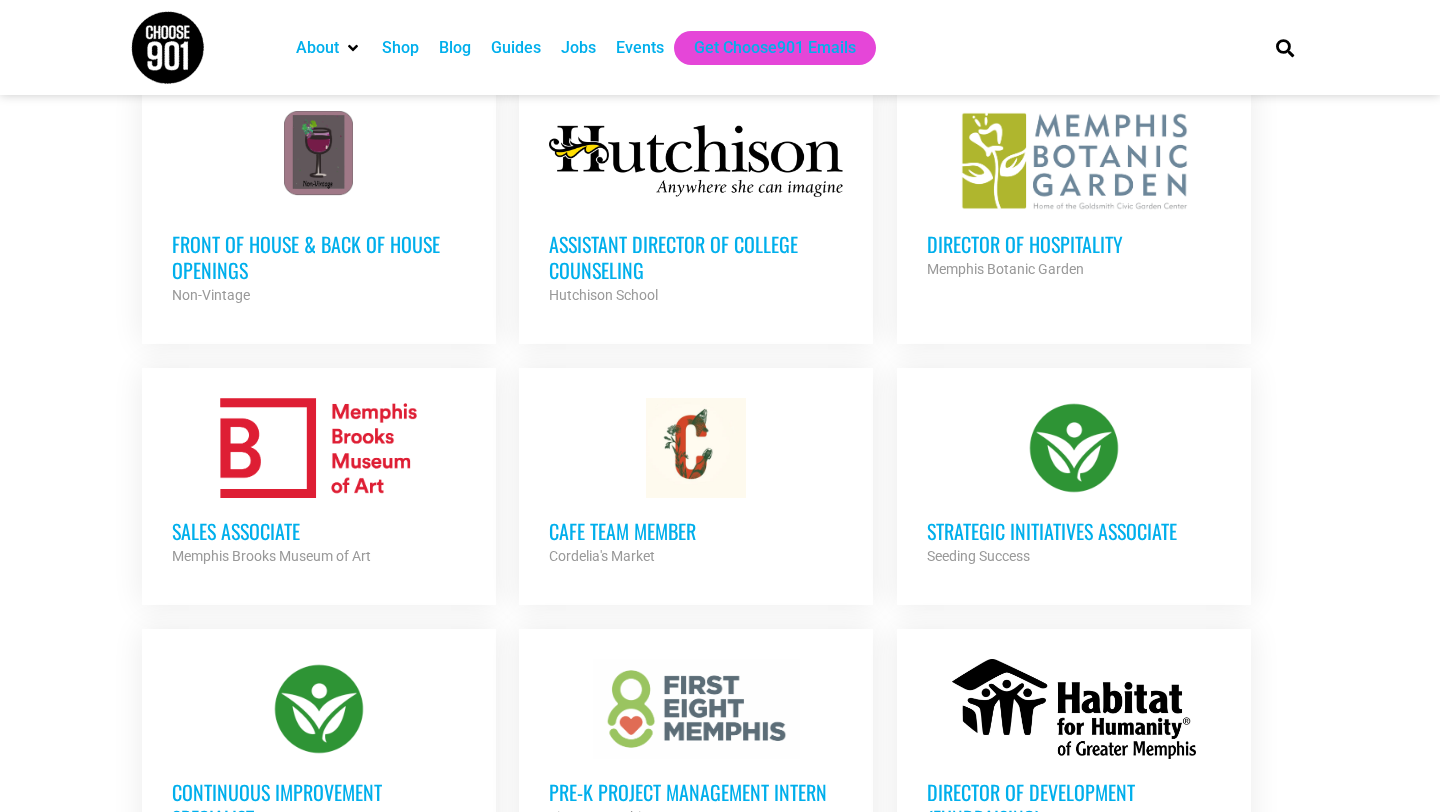 click on "Cafe Team Member" at bounding box center (696, 531) 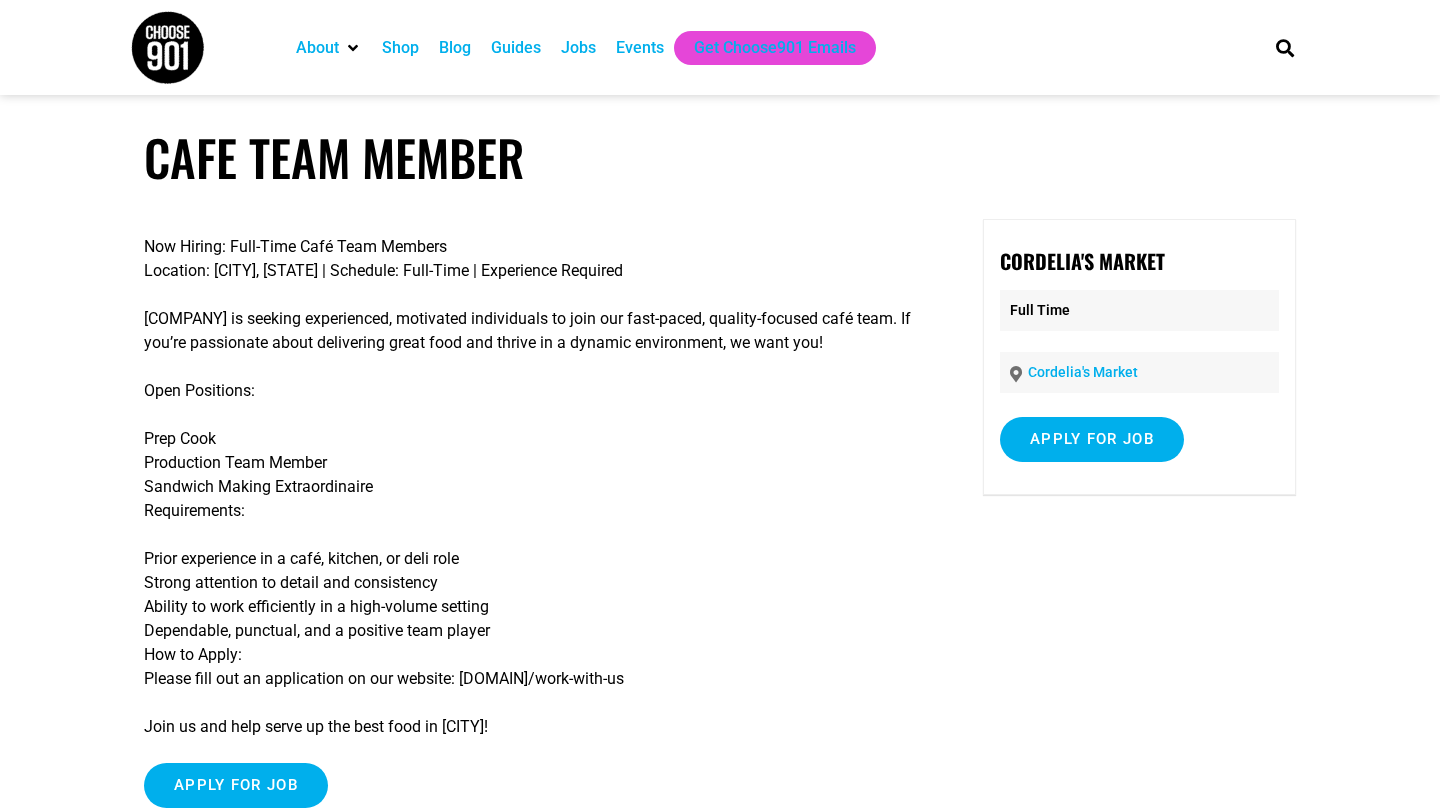 scroll, scrollTop: 0, scrollLeft: 0, axis: both 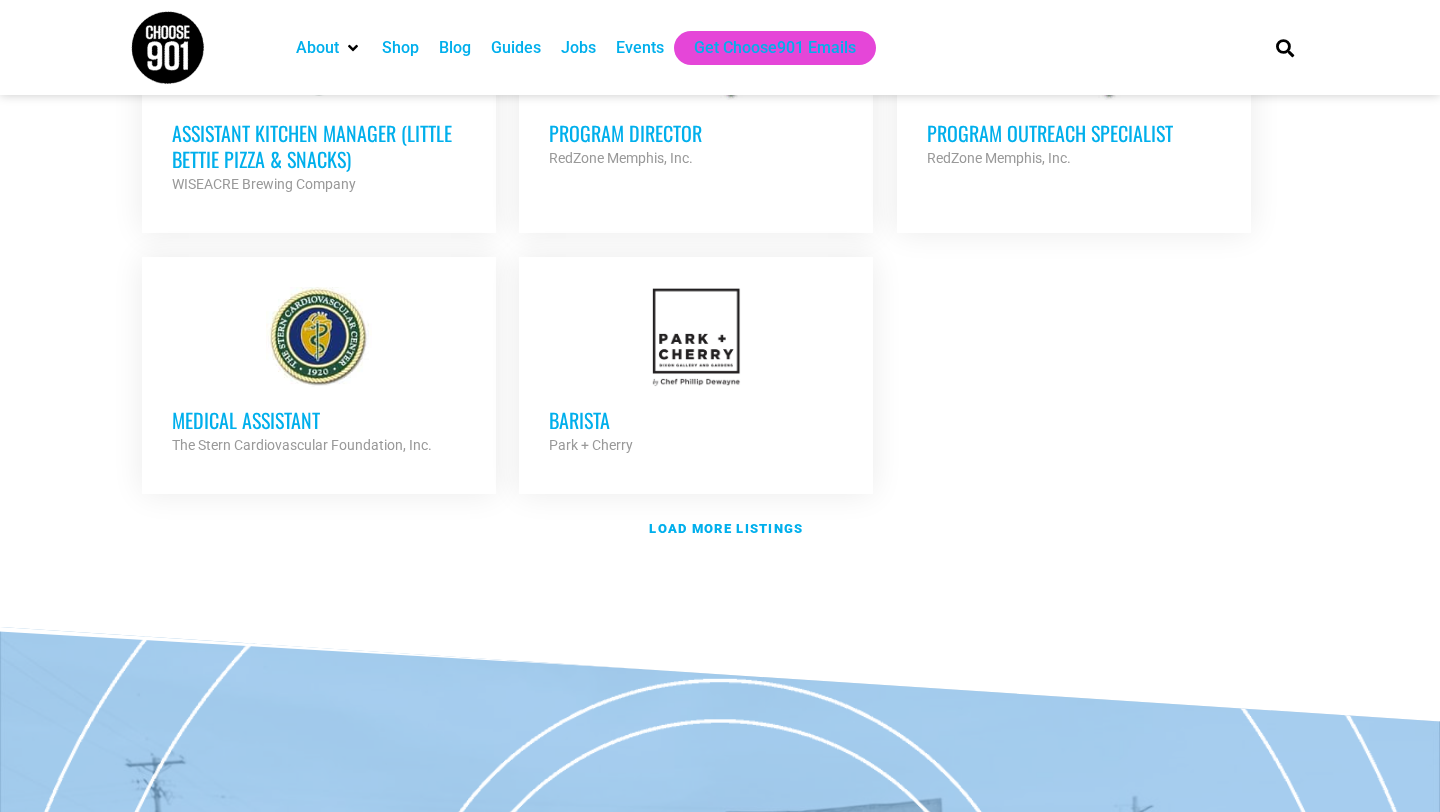 click on "Barista
Park + Cherry
Partner Org" at bounding box center (696, 422) 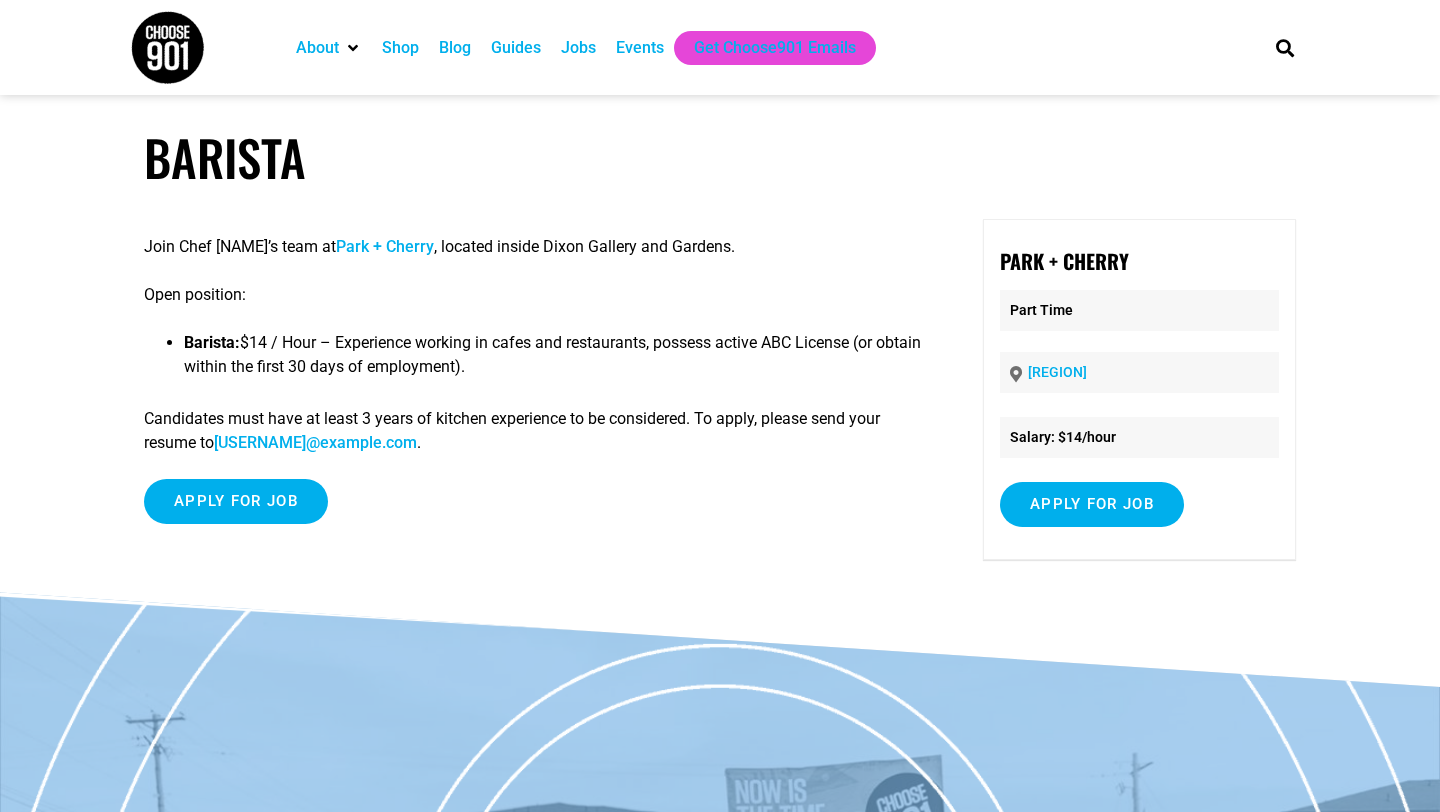 scroll, scrollTop: 0, scrollLeft: 0, axis: both 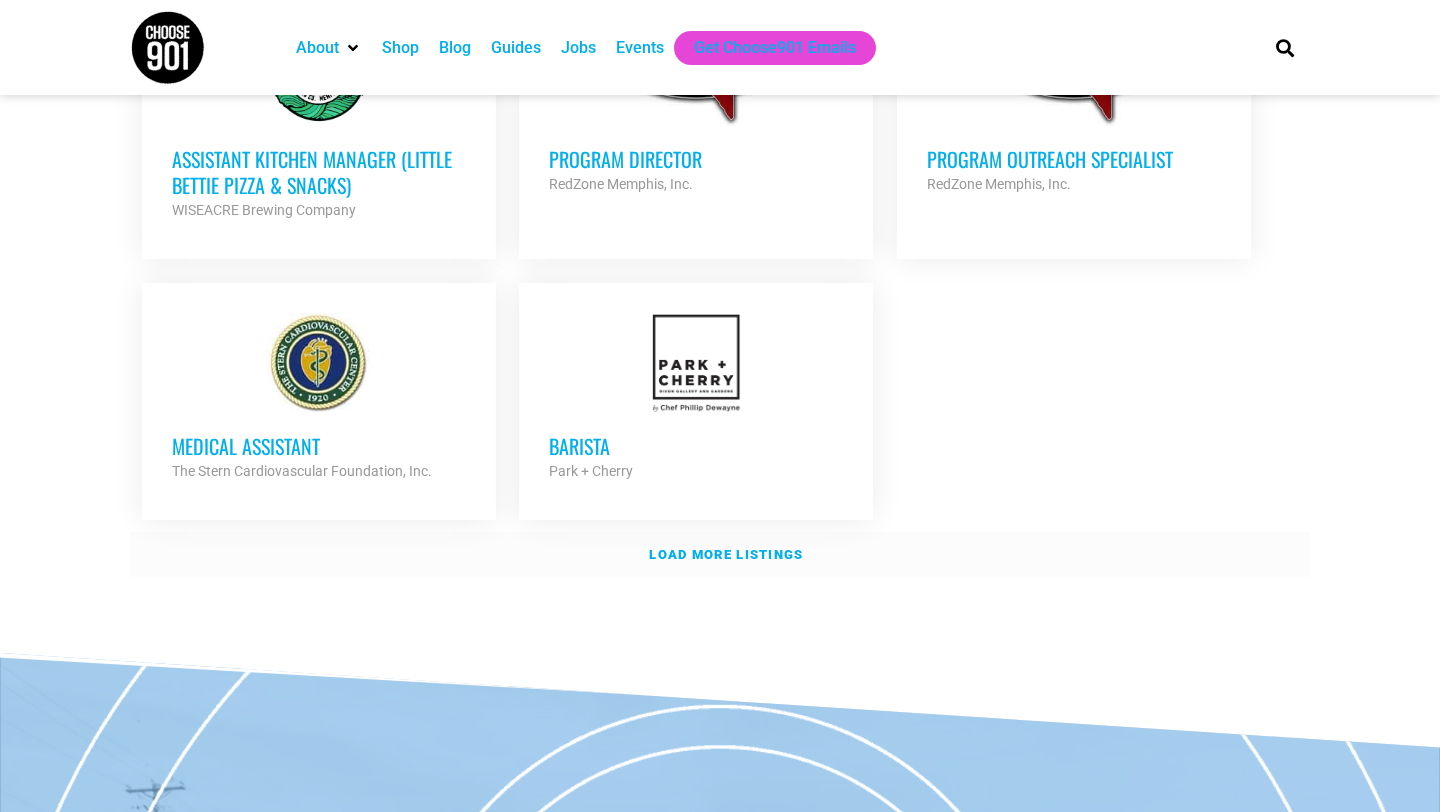click on "Load more listings" at bounding box center (726, 554) 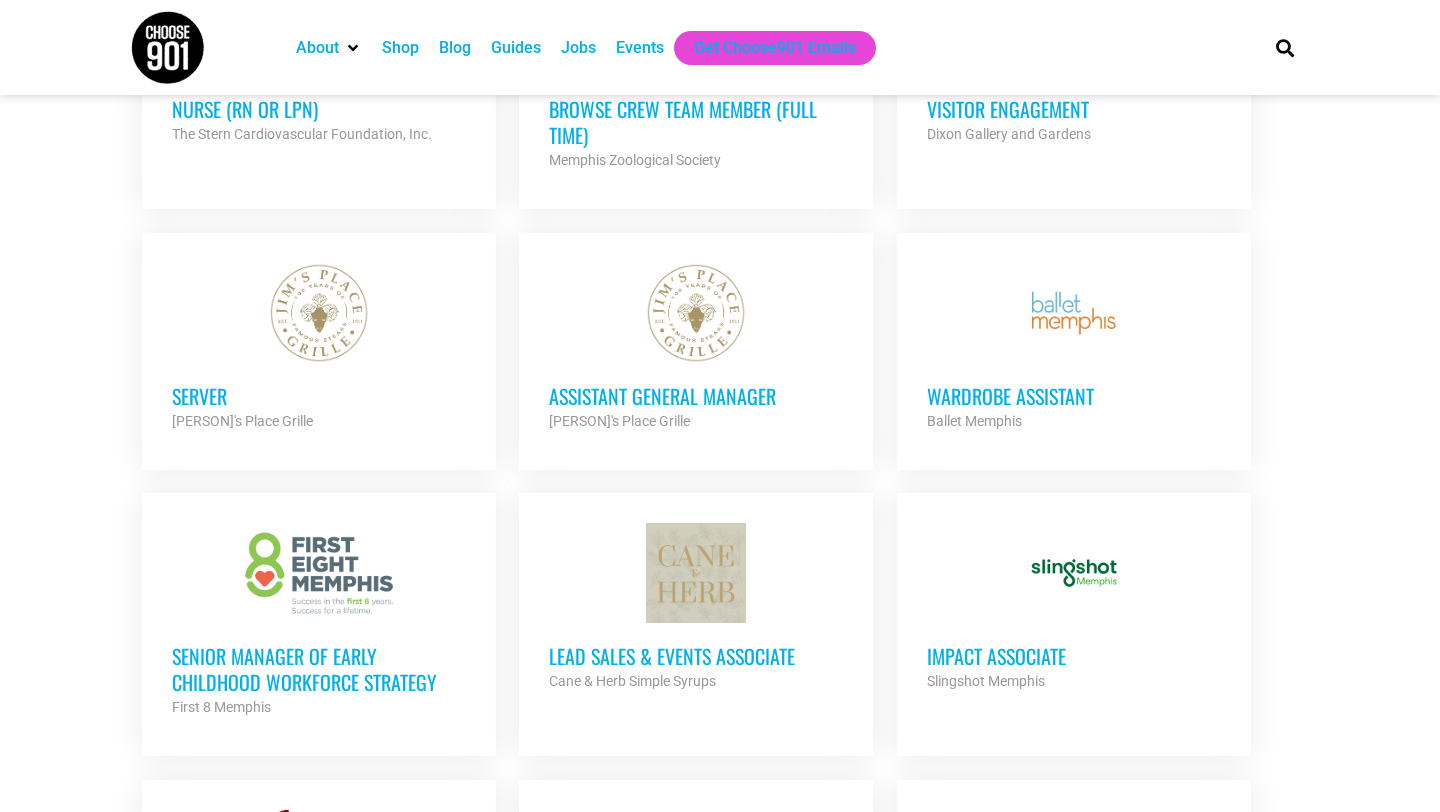 scroll, scrollTop: 2932, scrollLeft: 0, axis: vertical 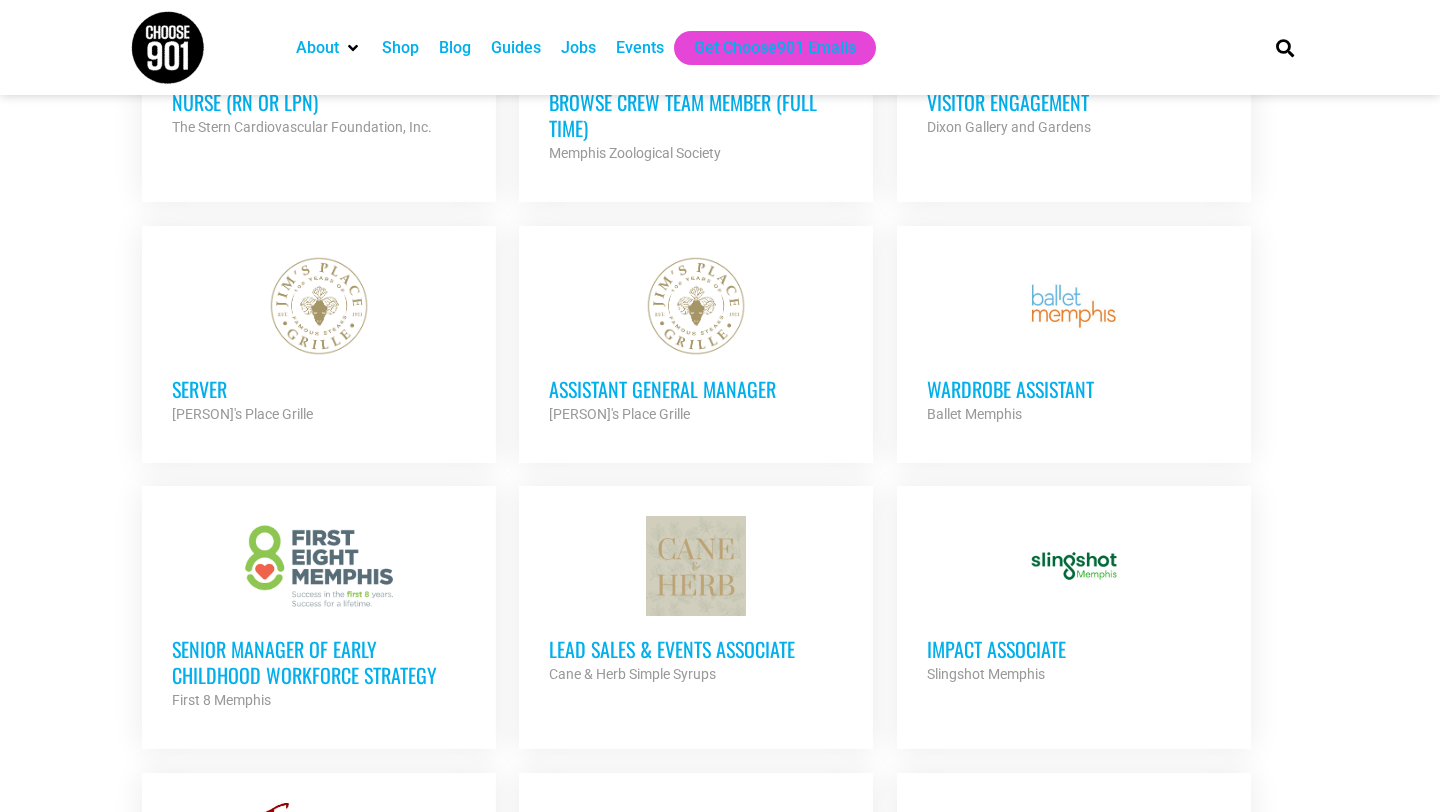 click on "Wardrobe Assistant" at bounding box center (1074, 389) 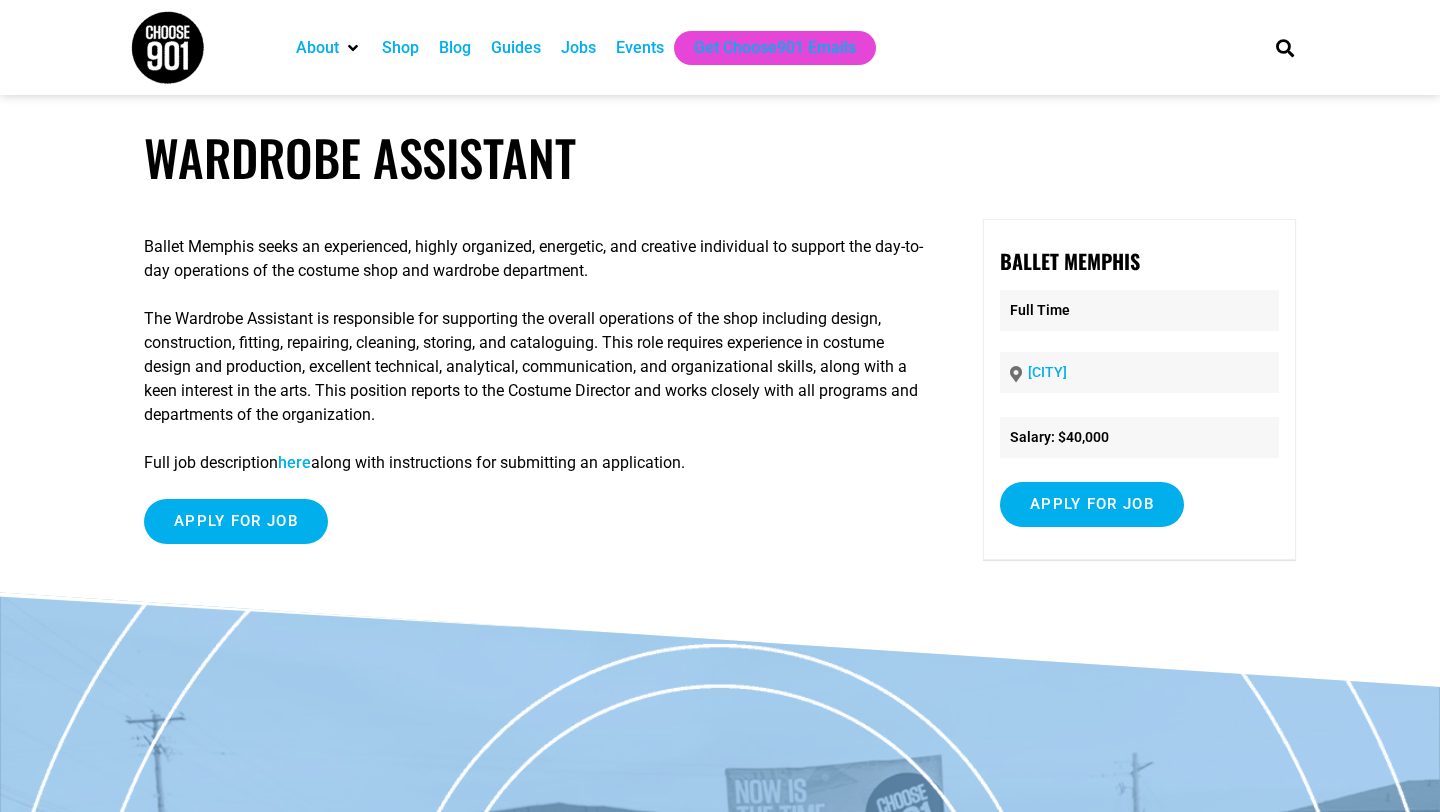 scroll, scrollTop: 0, scrollLeft: 0, axis: both 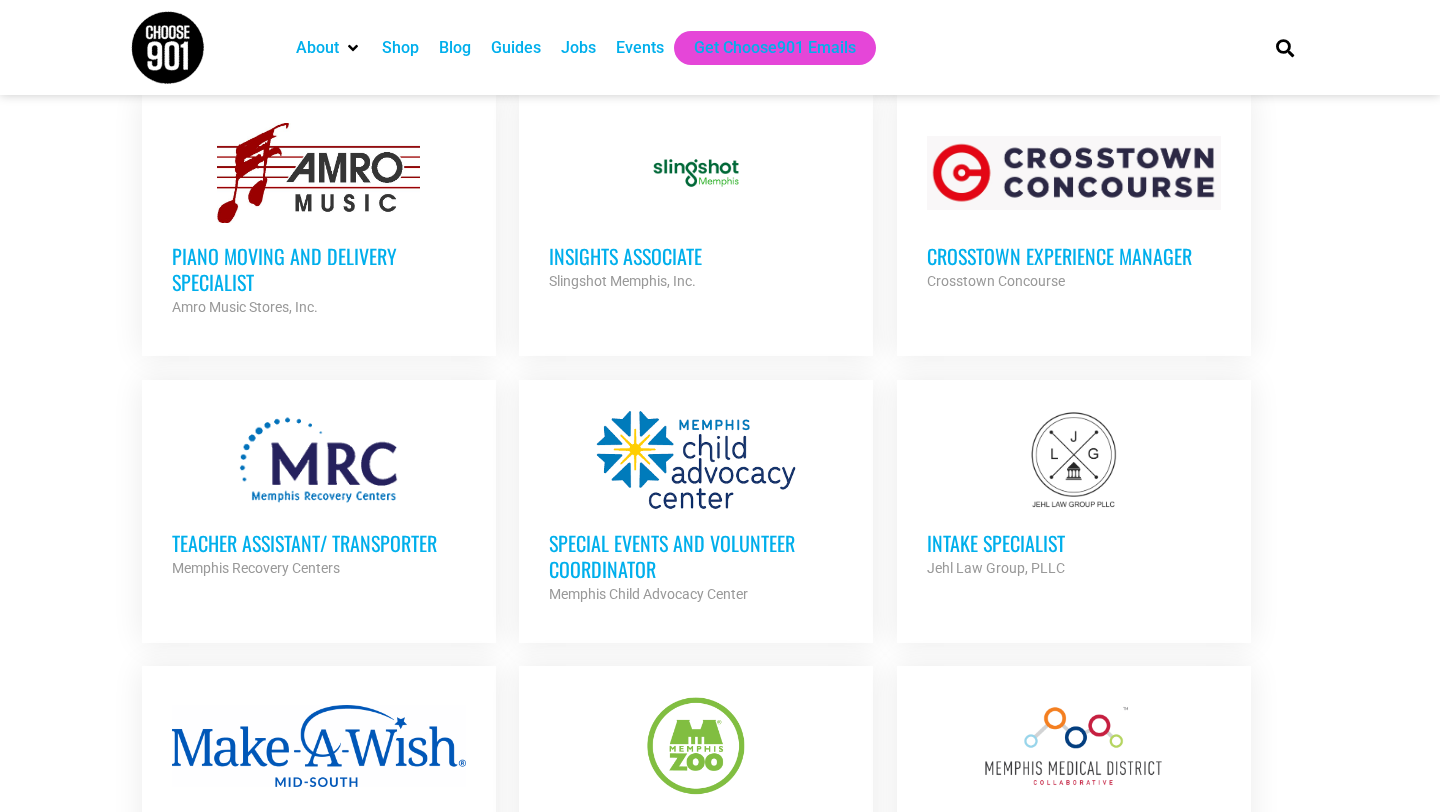 click on "Crosstown Experience Manager" at bounding box center (1074, 256) 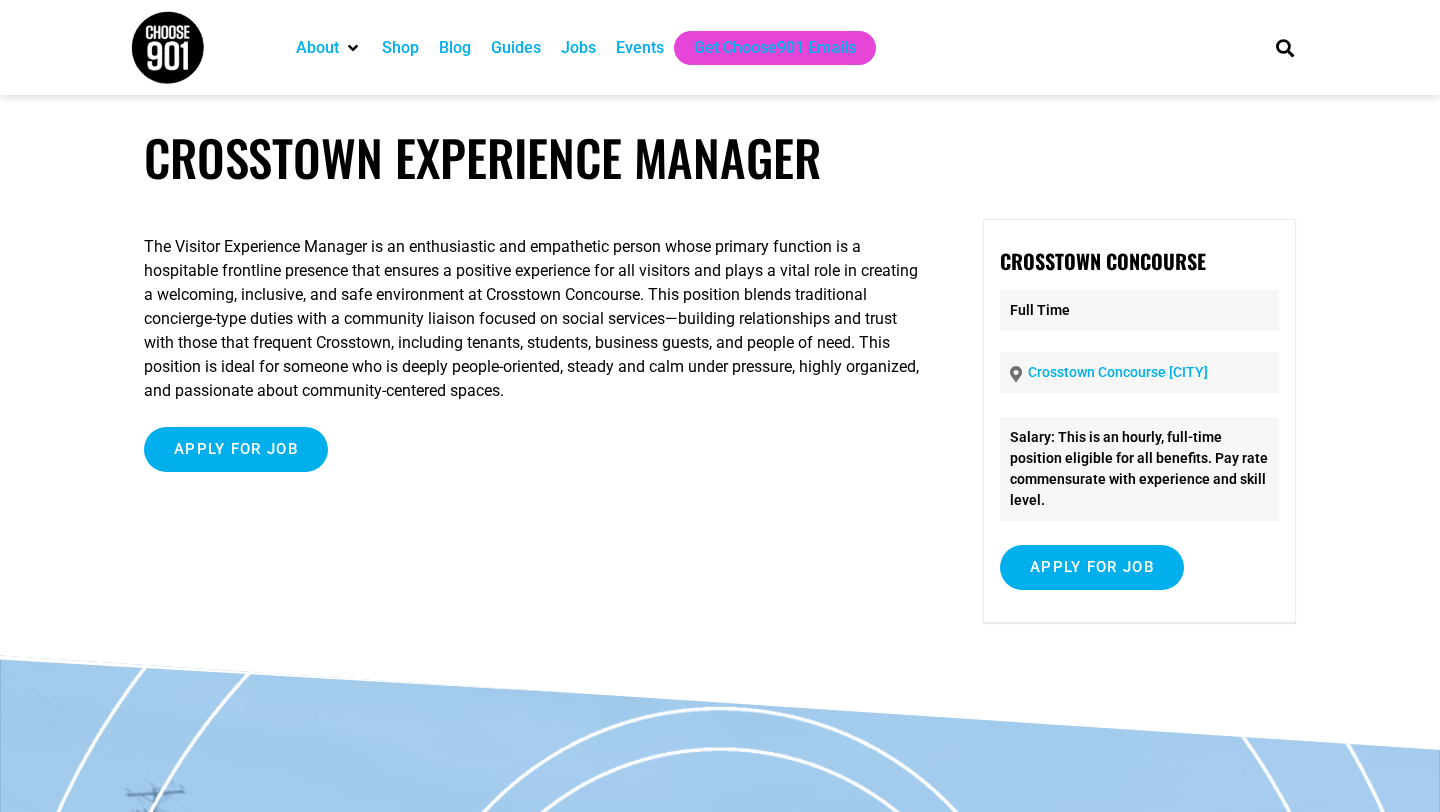 scroll, scrollTop: 0, scrollLeft: 0, axis: both 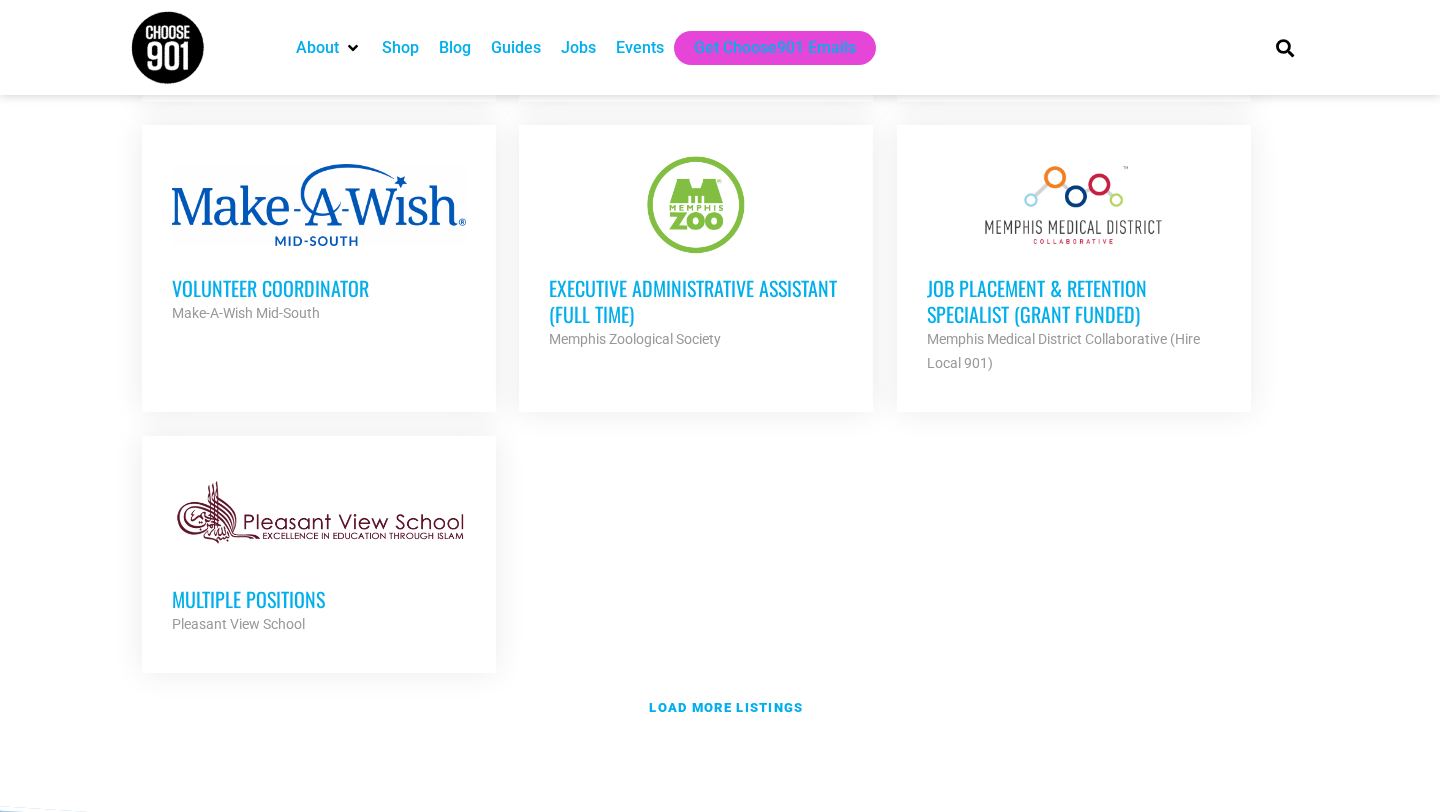 click on "Executive Administrative Assistant (Full Time)" at bounding box center [696, 301] 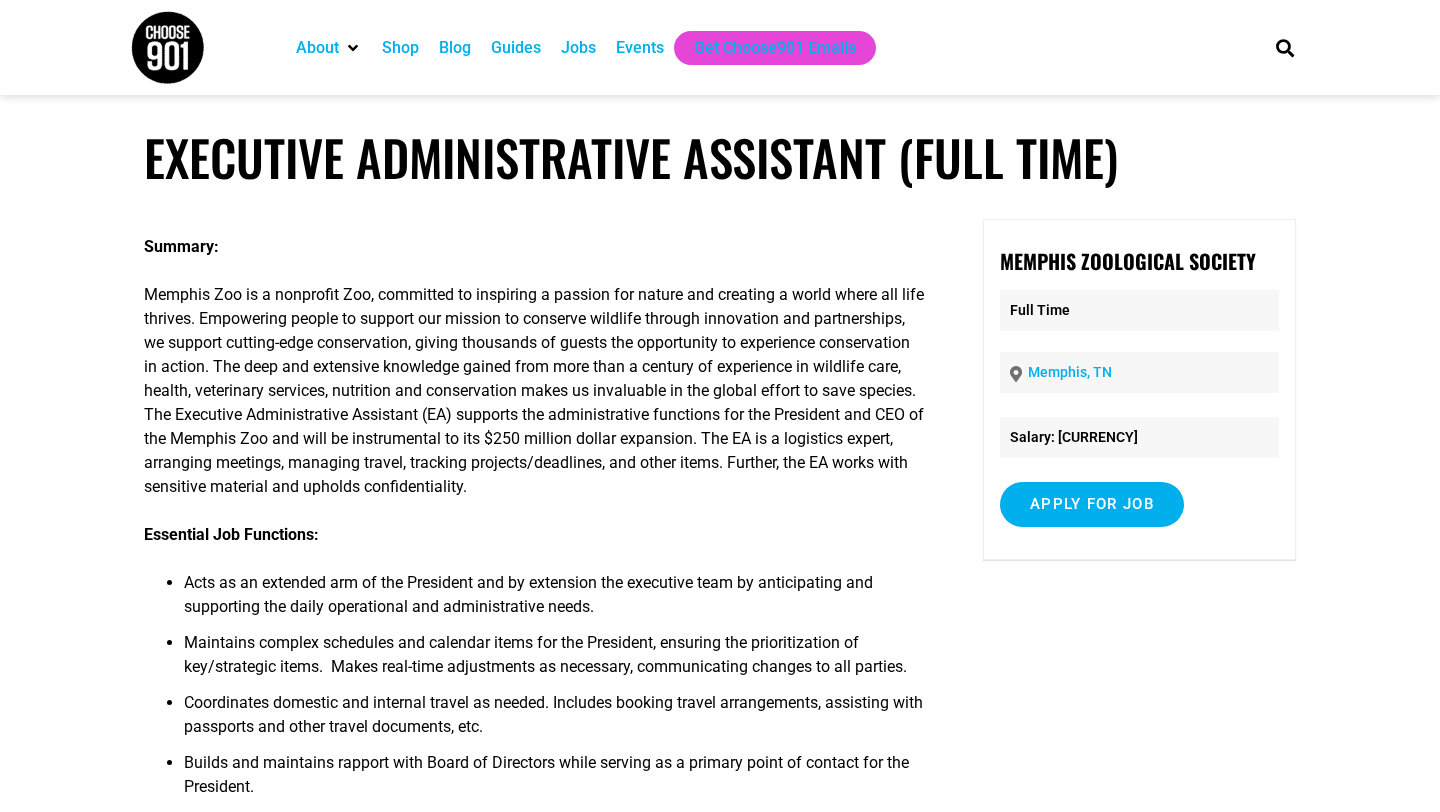 scroll, scrollTop: 0, scrollLeft: 0, axis: both 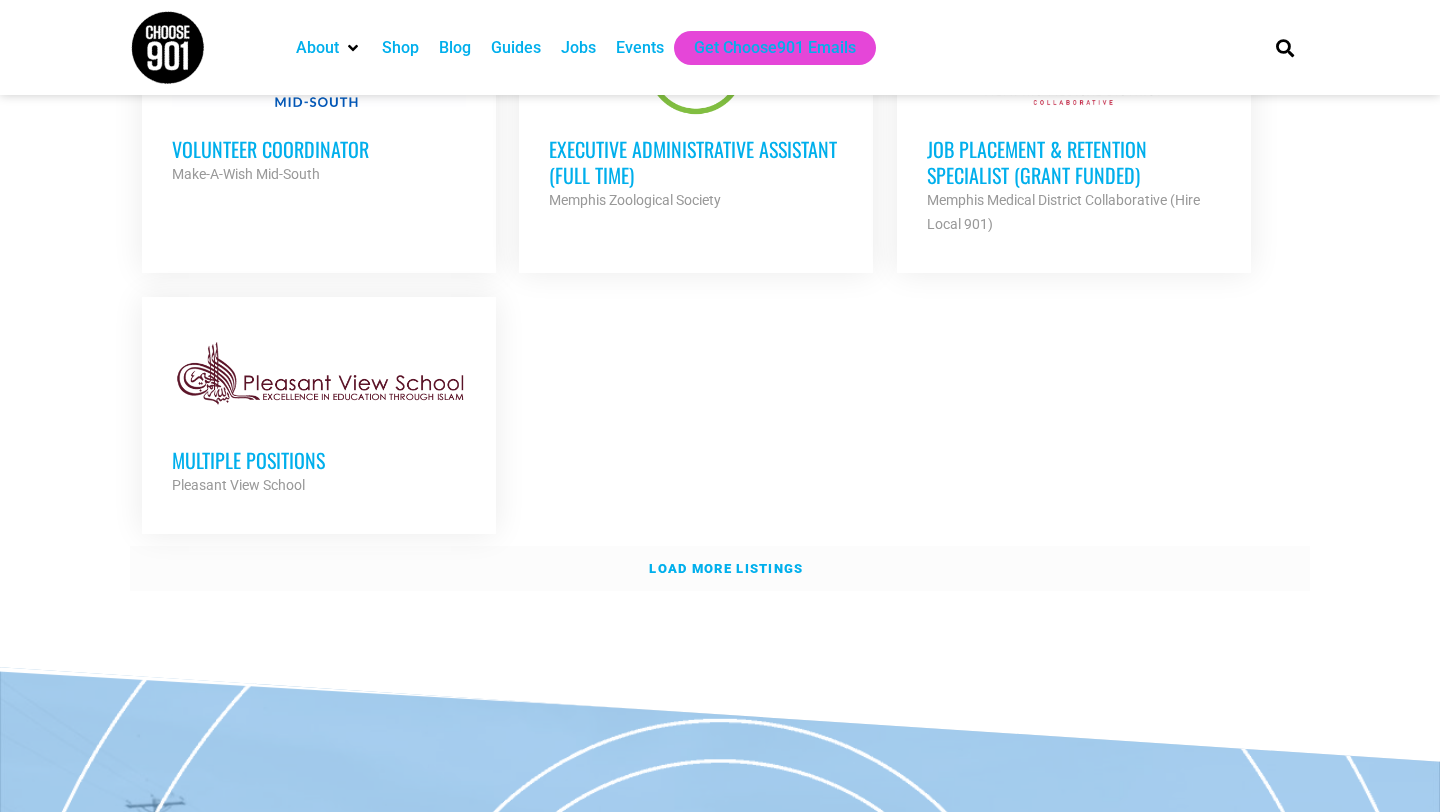 click on "Load more listings" at bounding box center (726, 568) 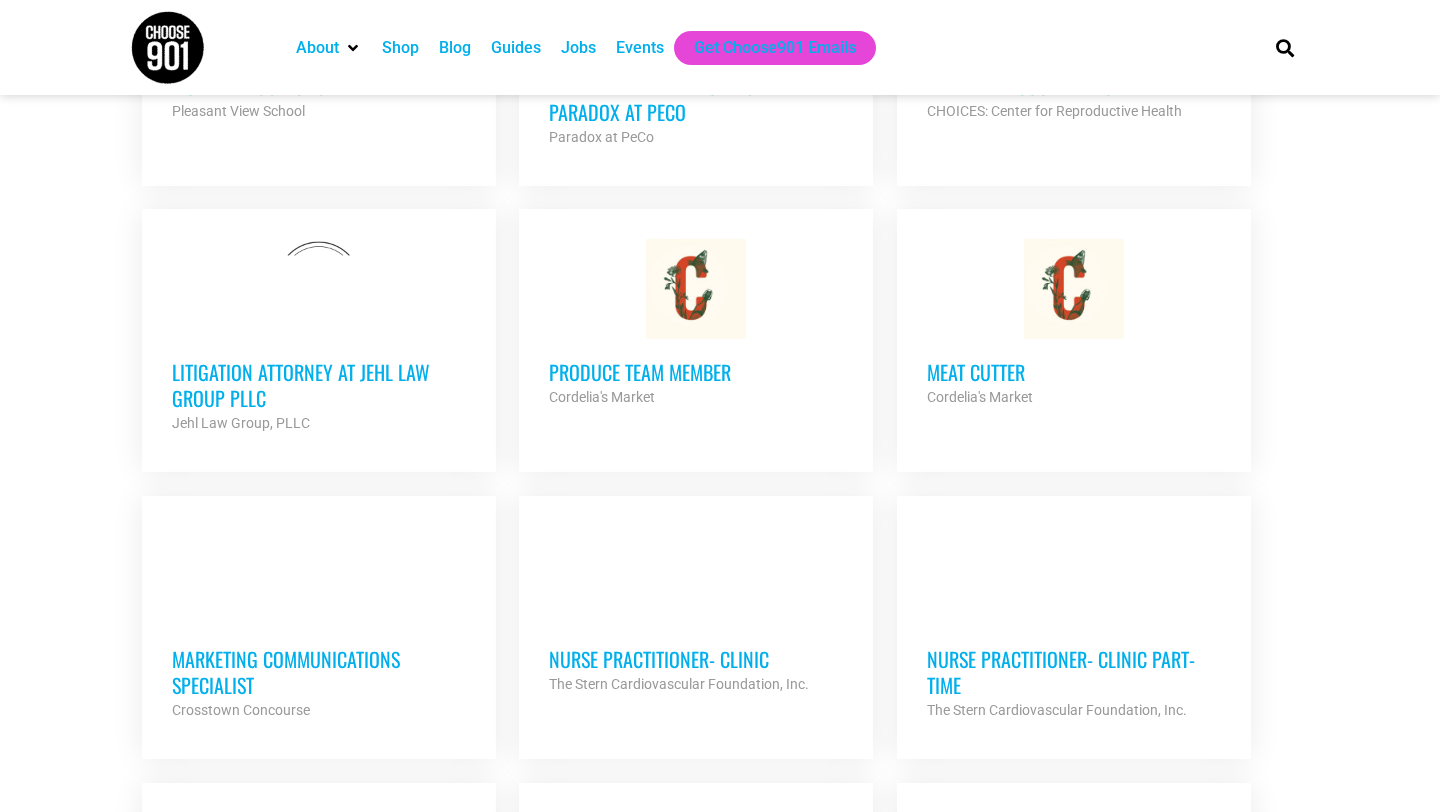 scroll, scrollTop: 4668, scrollLeft: 0, axis: vertical 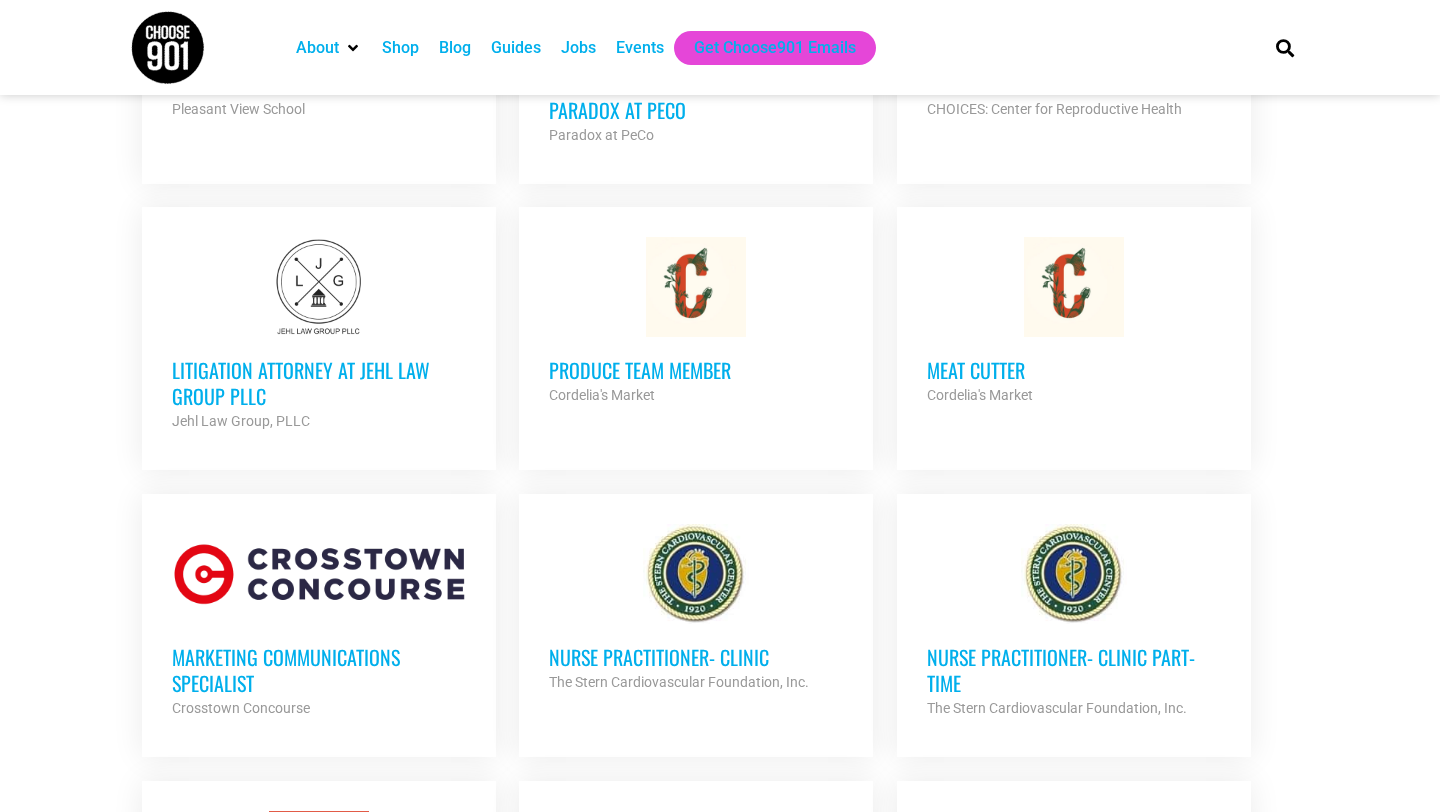 click on "Marketing Communications Specialist" at bounding box center (319, 670) 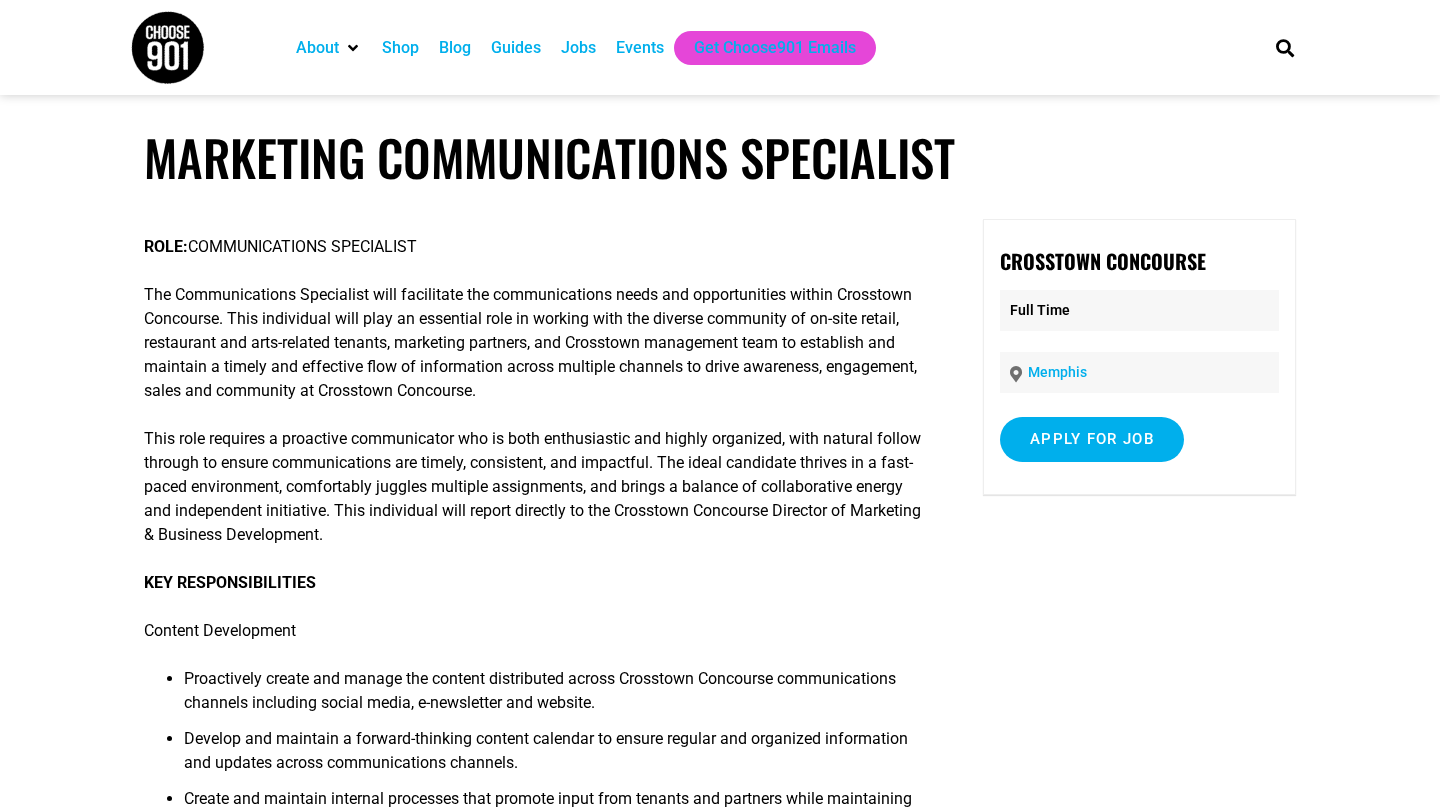 scroll, scrollTop: 0, scrollLeft: 0, axis: both 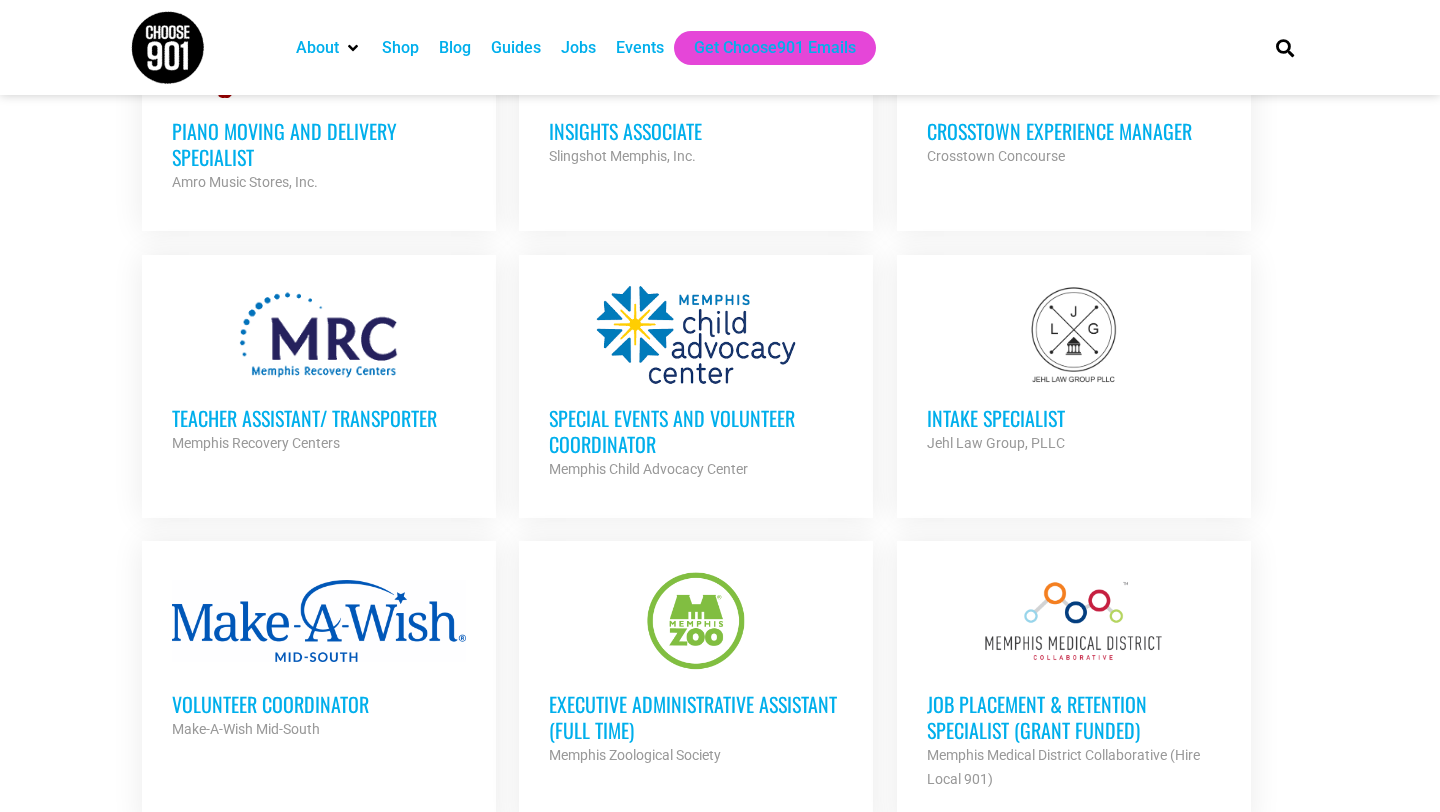click on "Volunteer Coordinator" at bounding box center [319, 704] 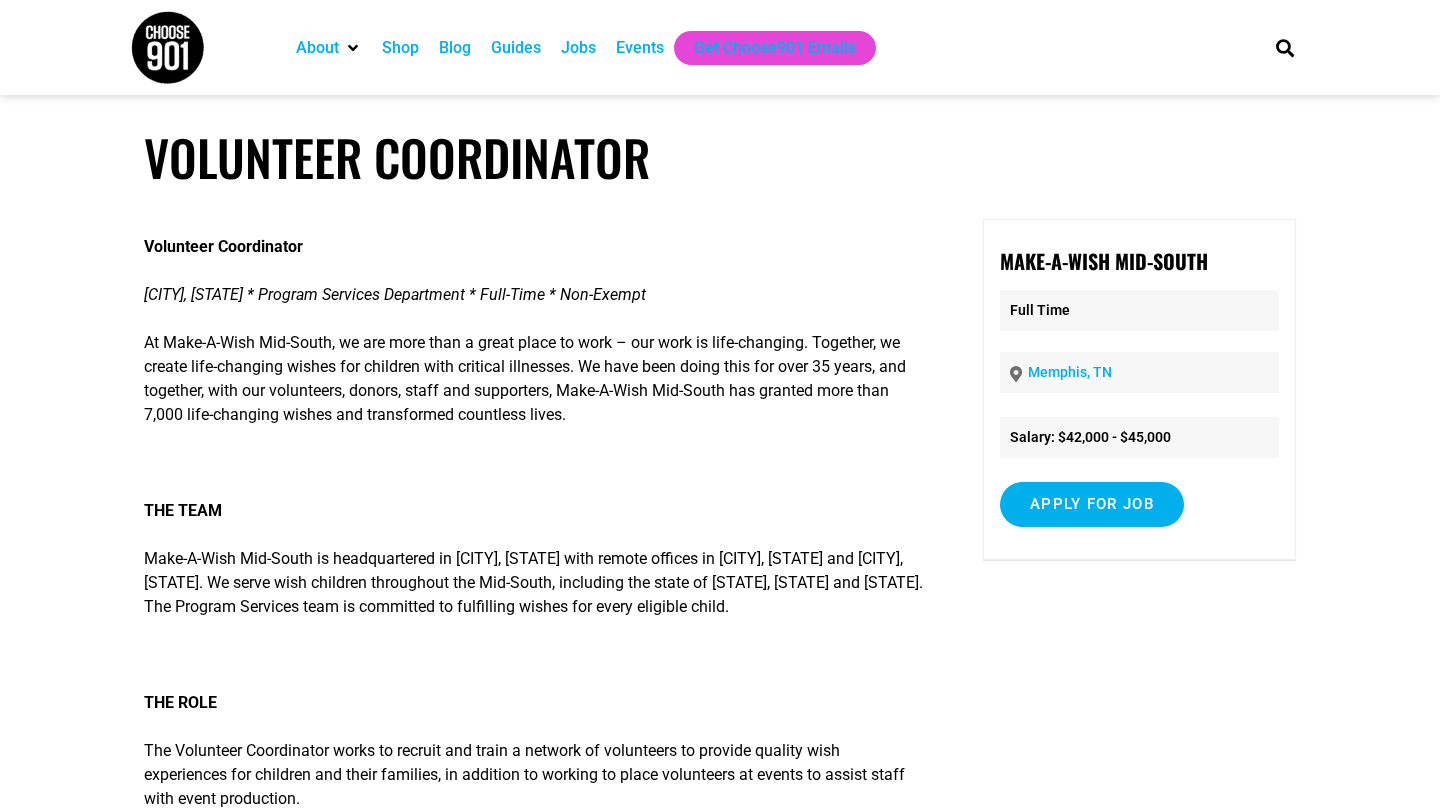 scroll, scrollTop: 0, scrollLeft: 0, axis: both 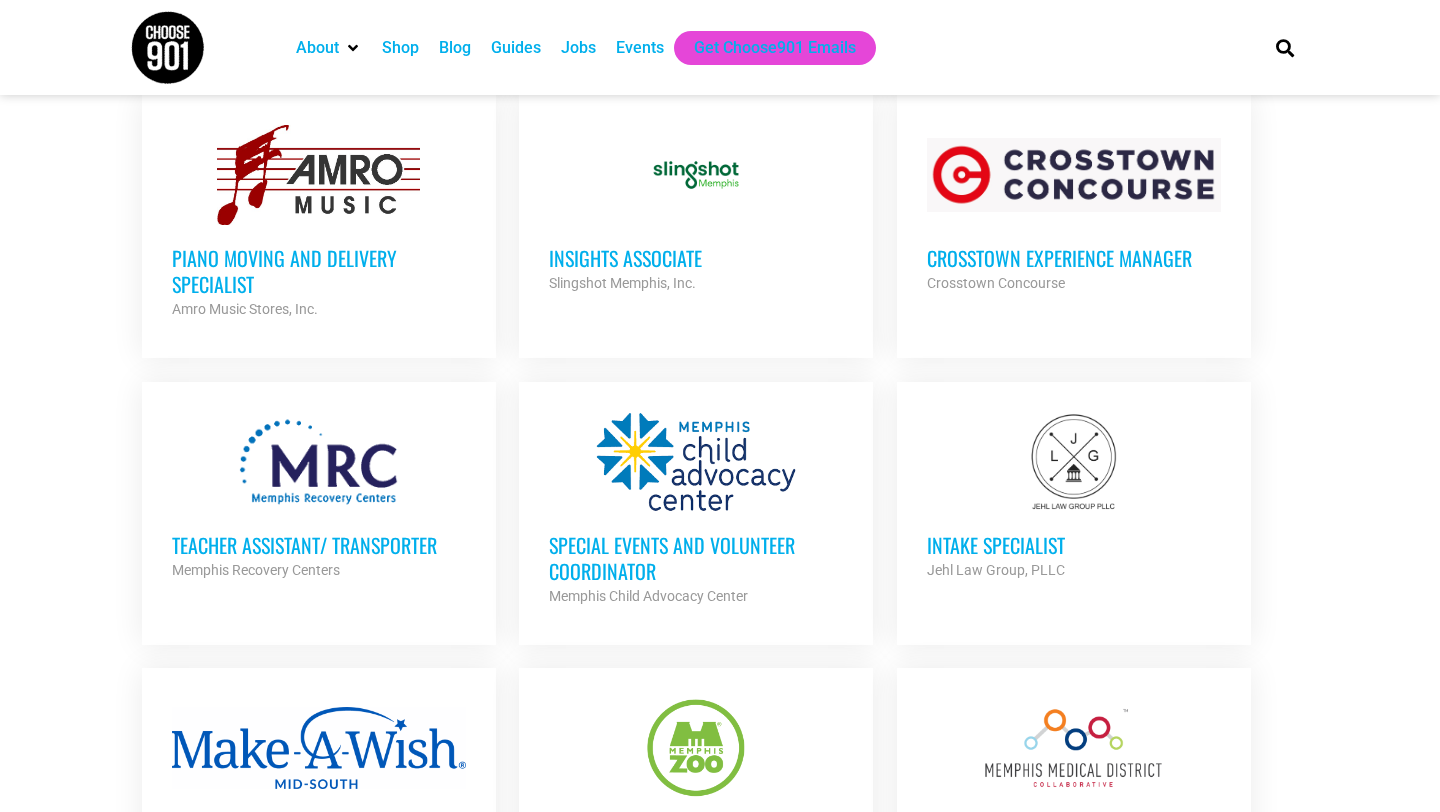click on "Intake Specialist" at bounding box center [1074, 545] 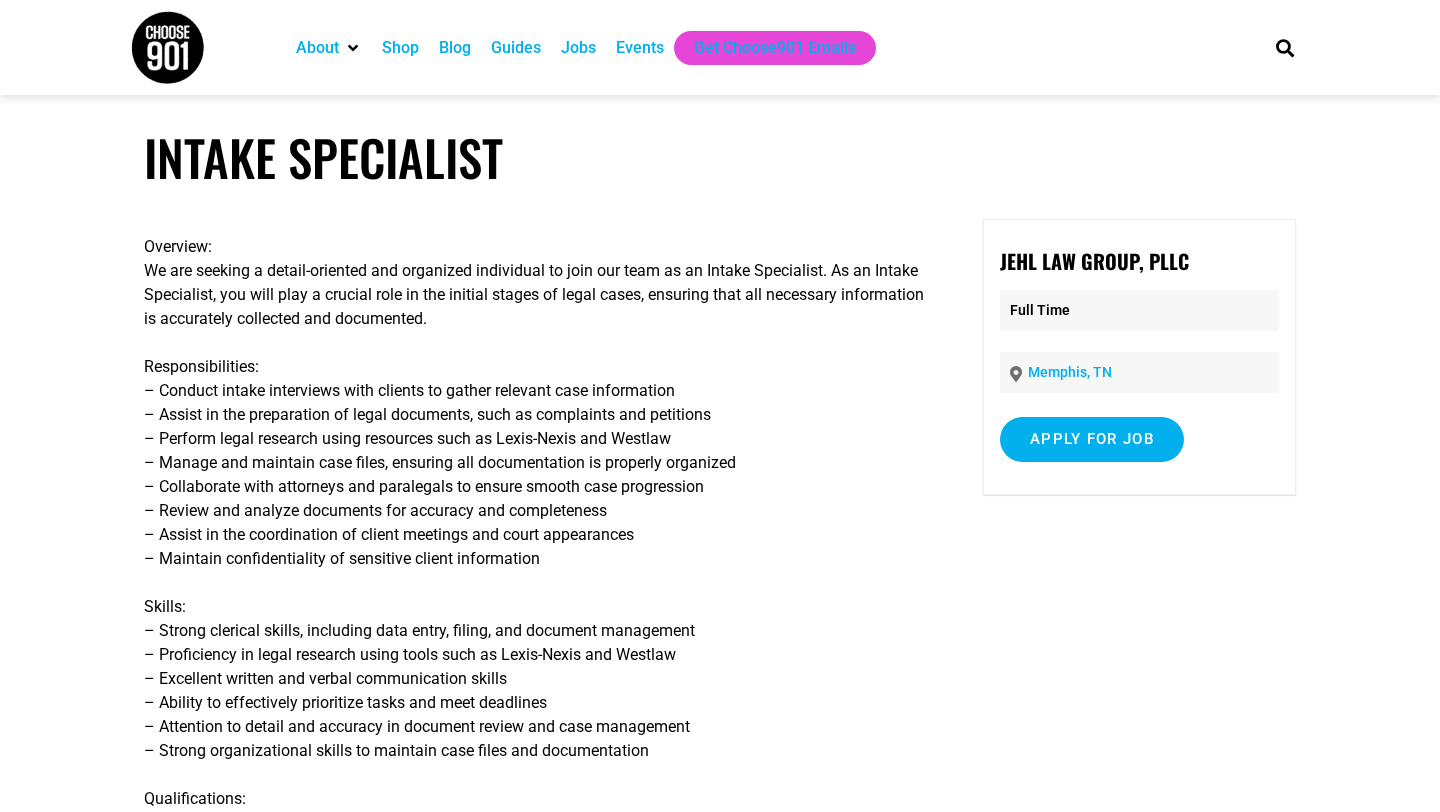 scroll, scrollTop: 0, scrollLeft: 0, axis: both 